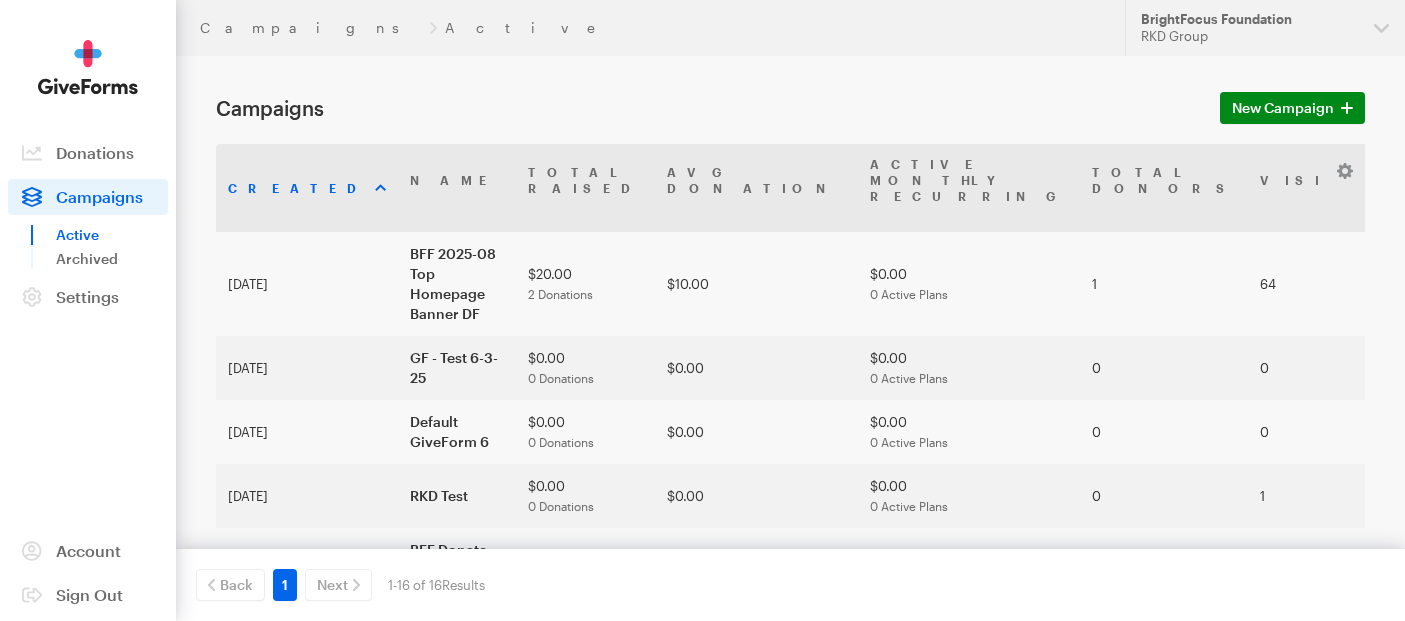 scroll, scrollTop: 0, scrollLeft: 0, axis: both 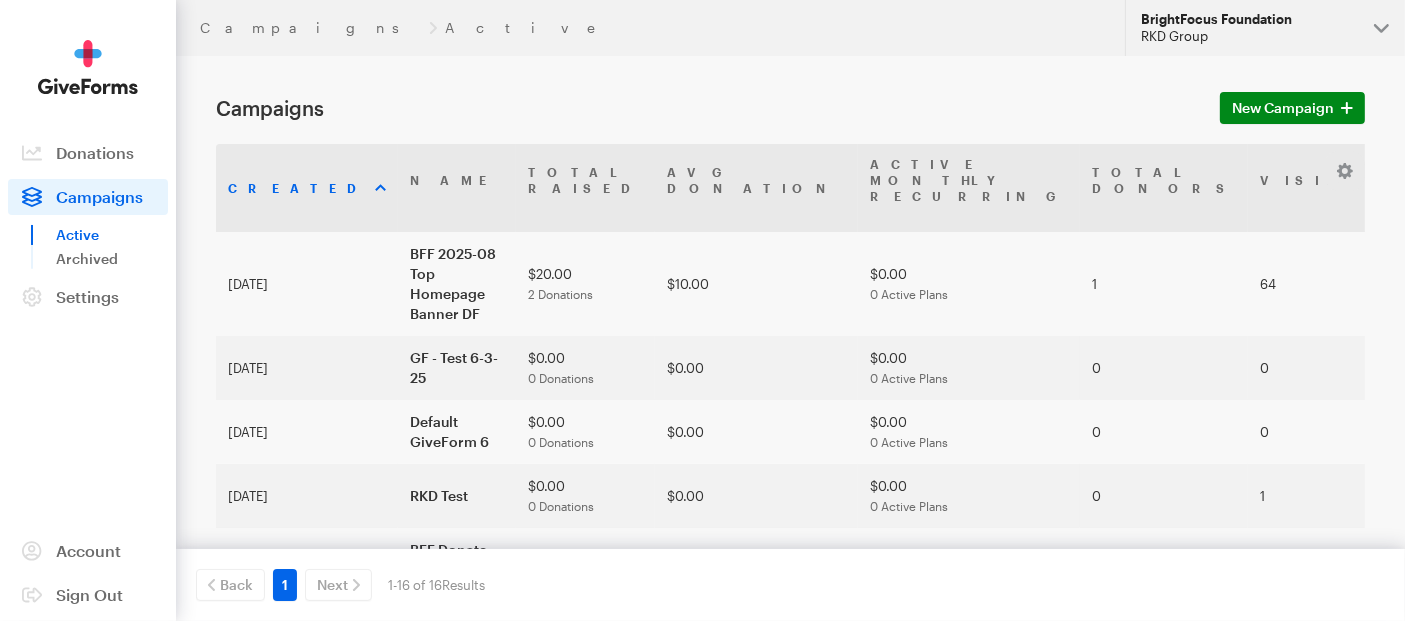 click on "BrightFocus Foundation
[ORGANIZATION]" at bounding box center (1265, 28) 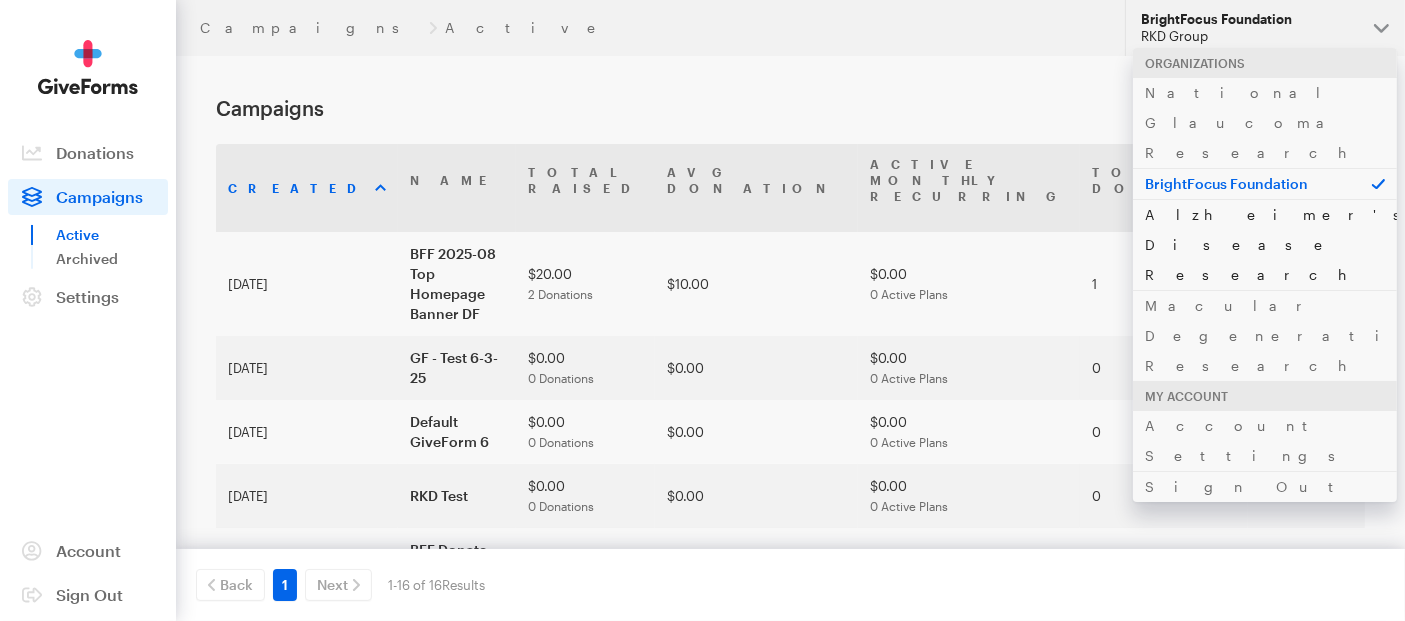 click on "Alzheimer's Disease Research" at bounding box center [1265, 244] 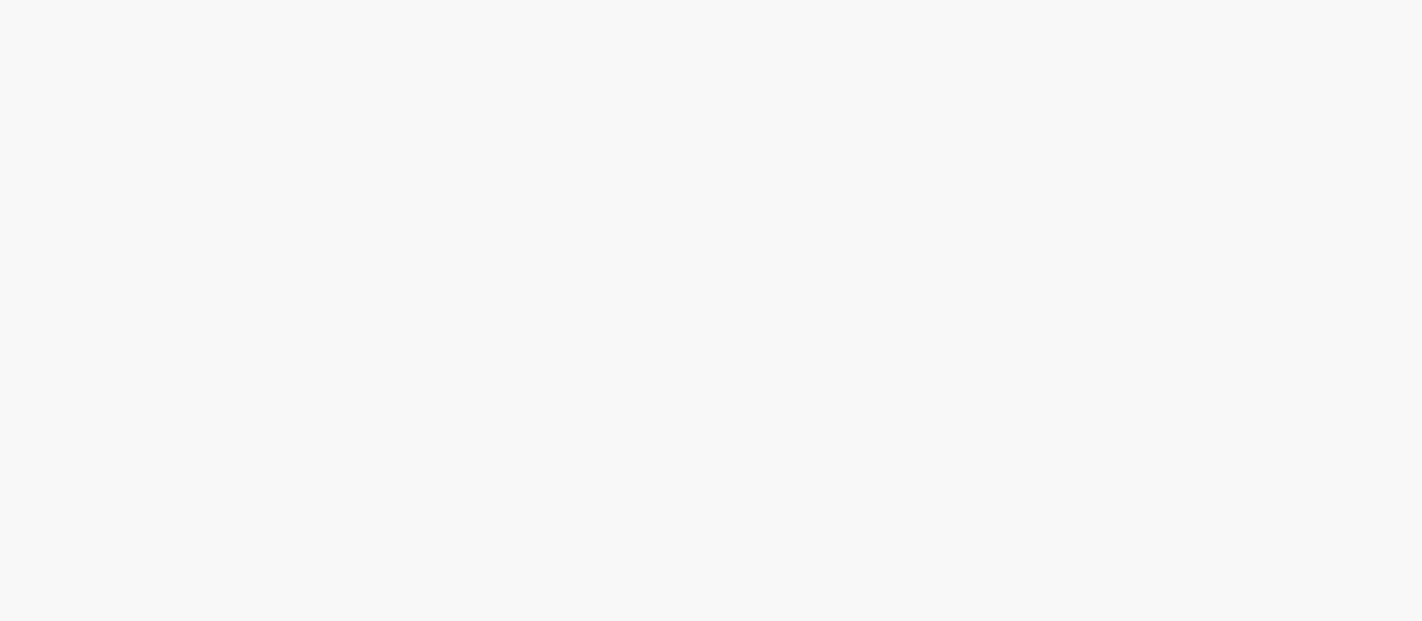 scroll, scrollTop: 0, scrollLeft: 0, axis: both 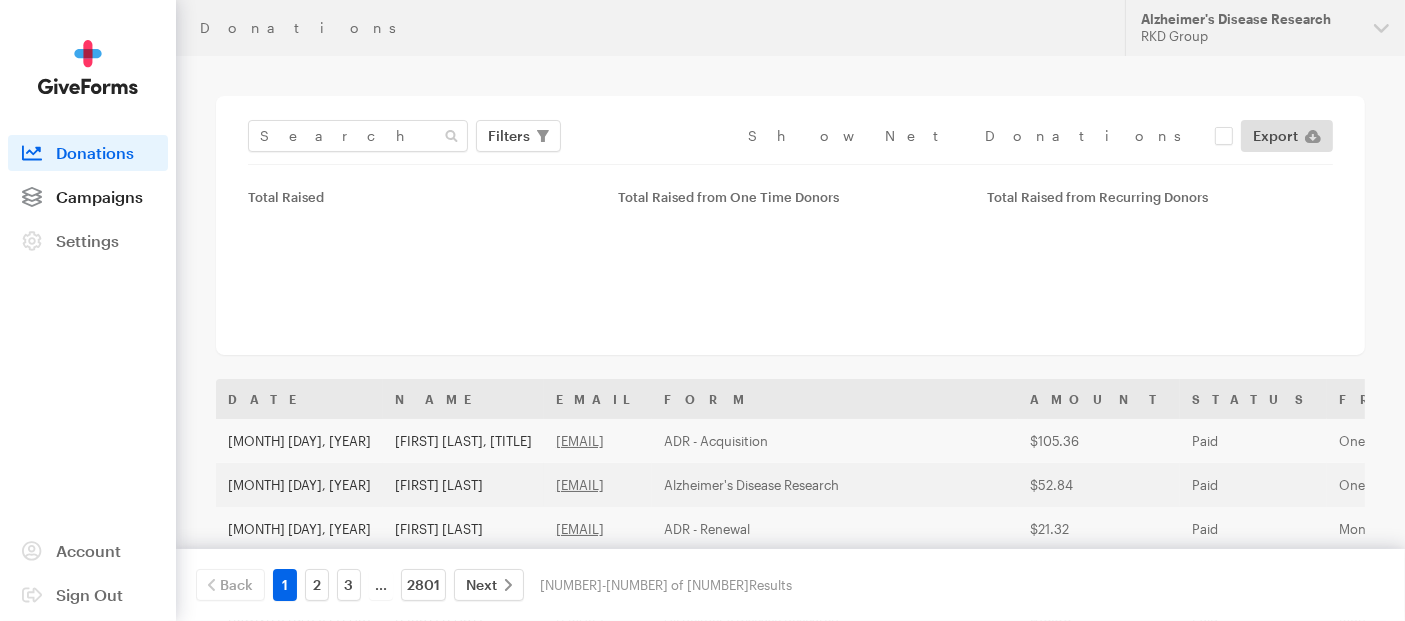 click on "Campaigns" at bounding box center [99, 196] 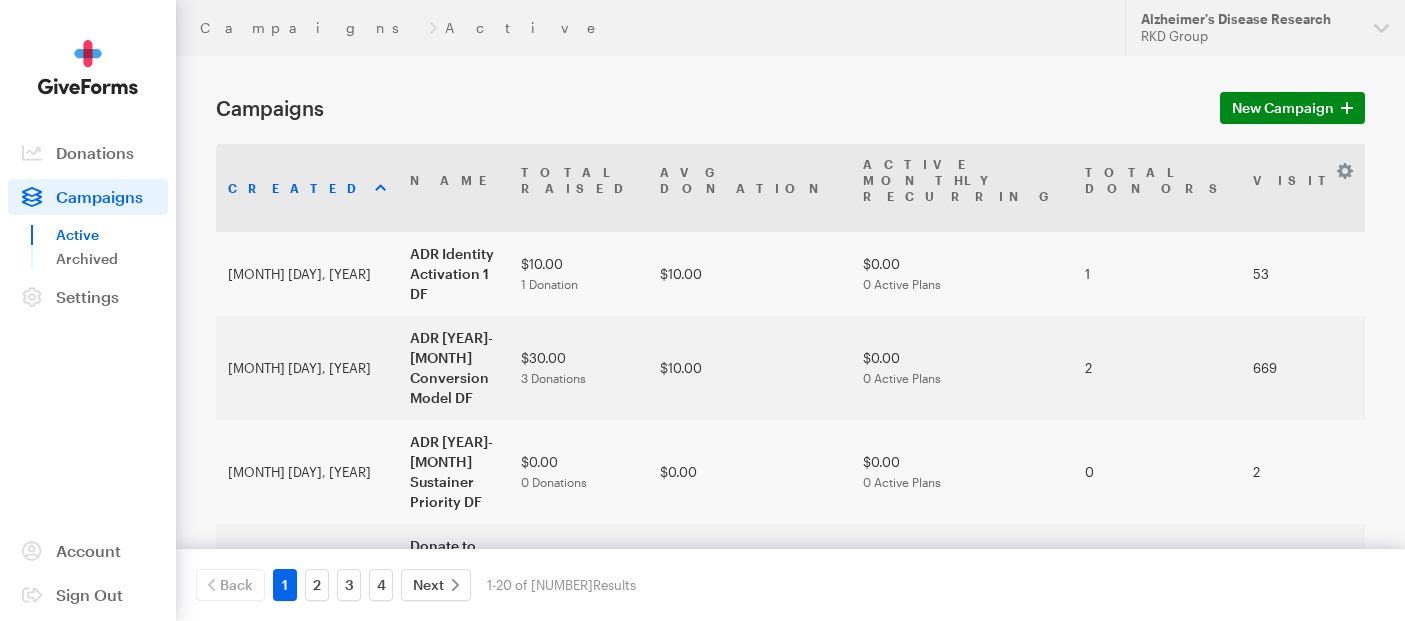 scroll, scrollTop: 0, scrollLeft: 0, axis: both 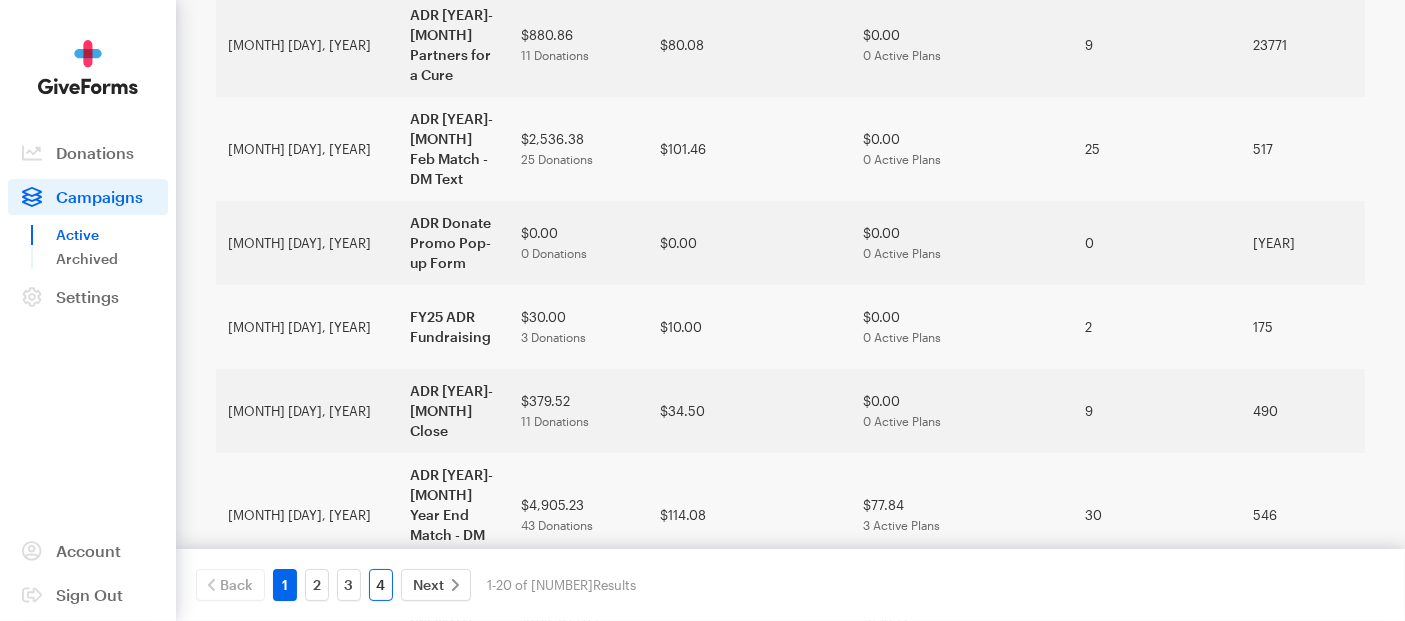 click on "4" at bounding box center (381, 585) 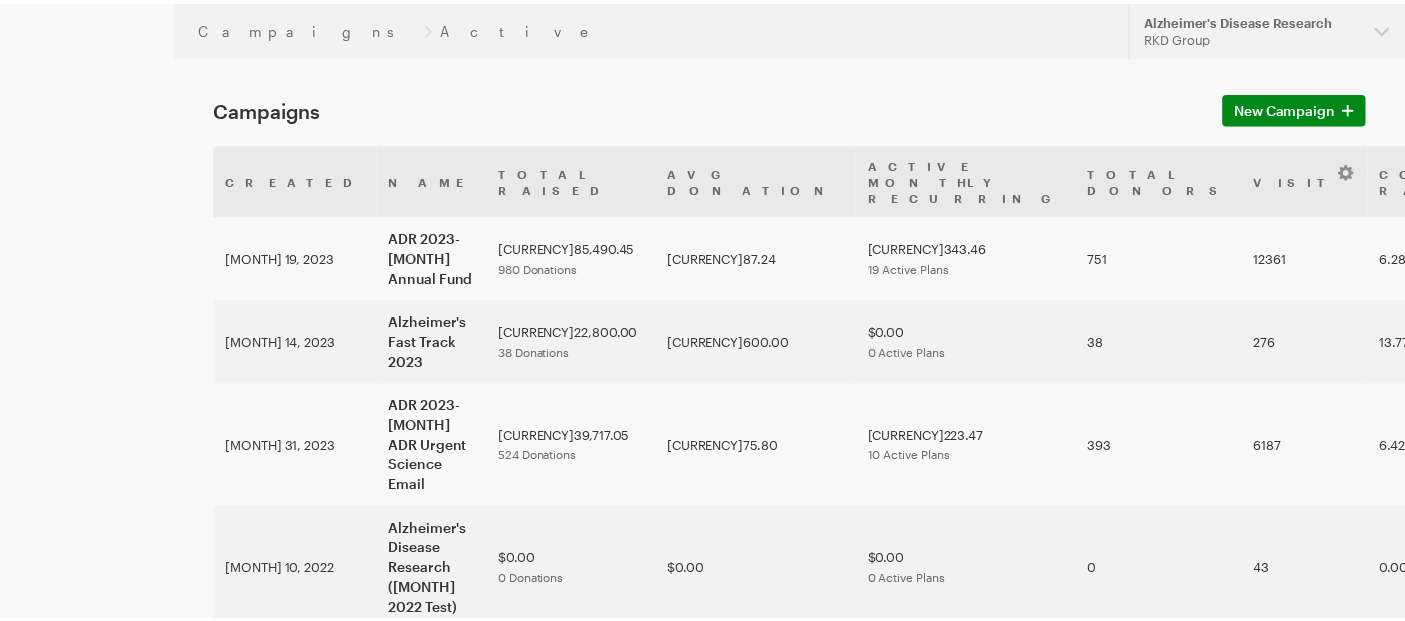 scroll, scrollTop: 0, scrollLeft: 0, axis: both 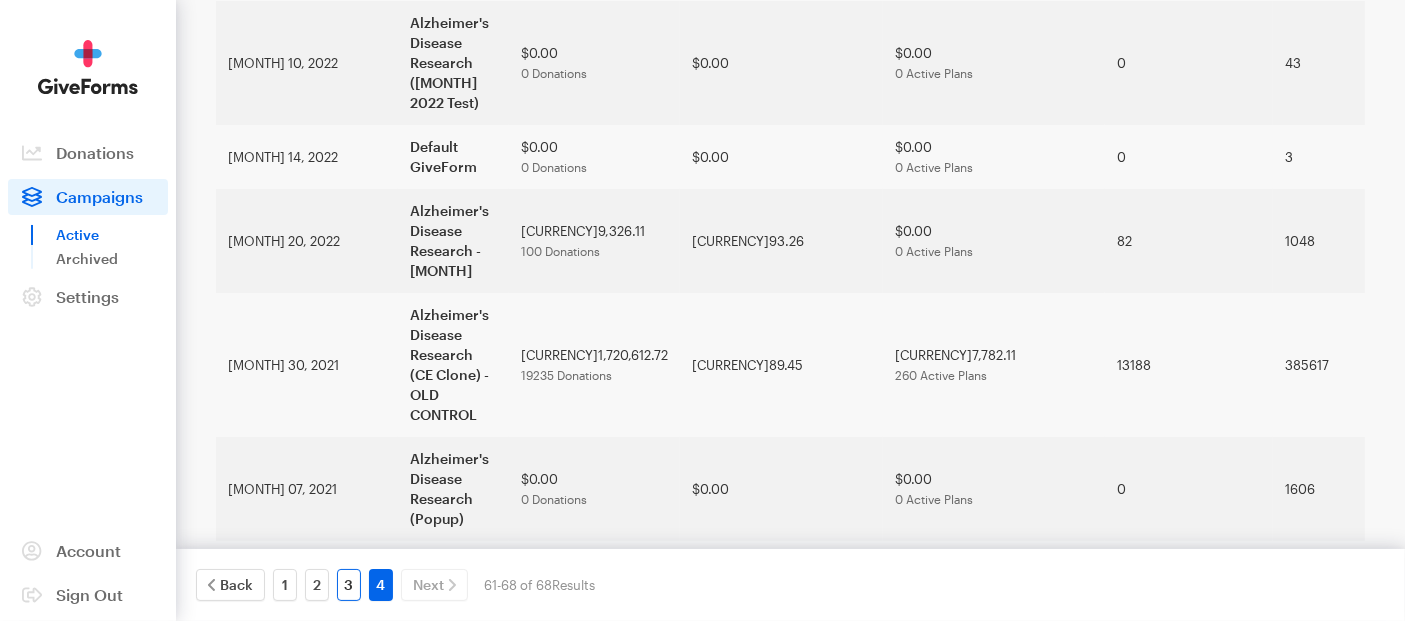 click on "3" at bounding box center (349, 585) 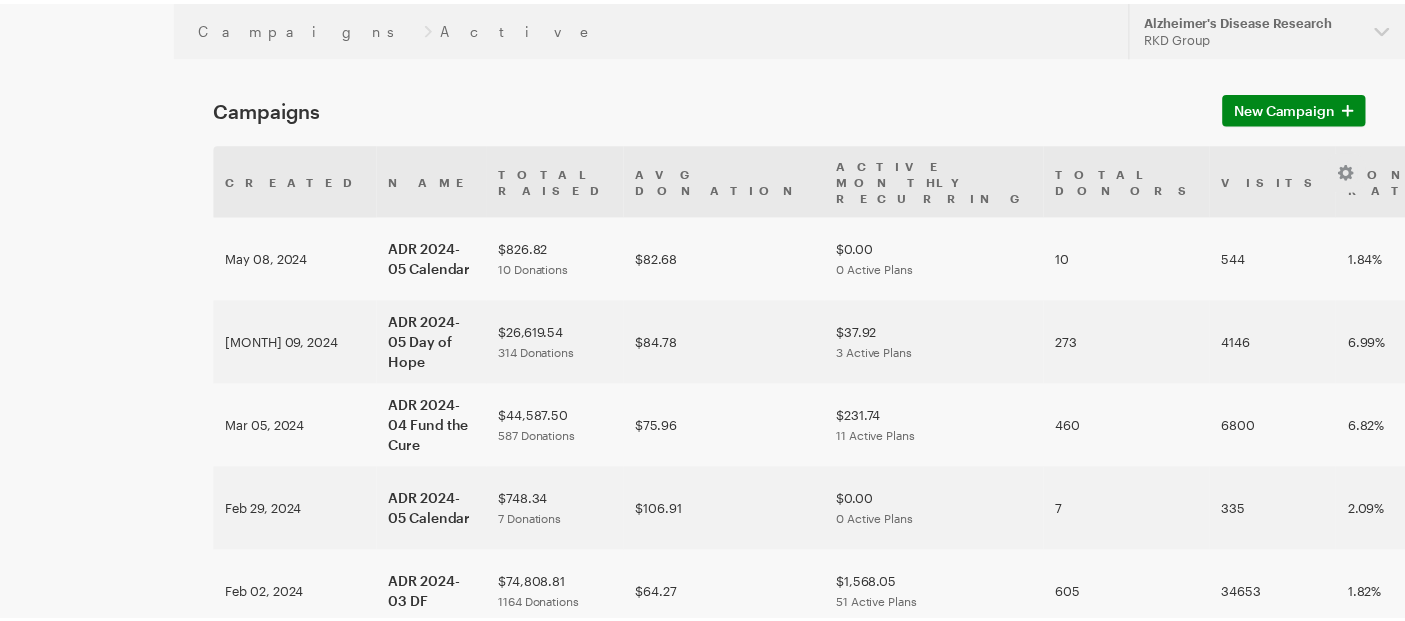 scroll, scrollTop: 0, scrollLeft: 0, axis: both 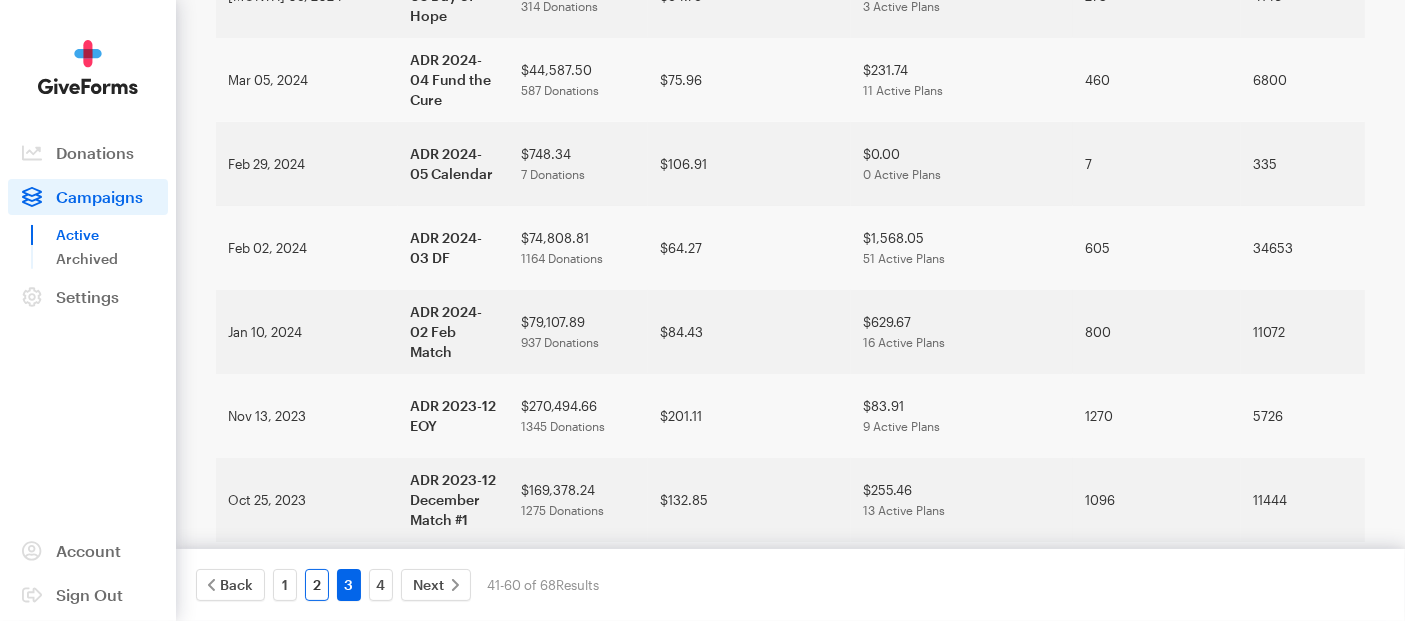 click on "2" at bounding box center [317, 585] 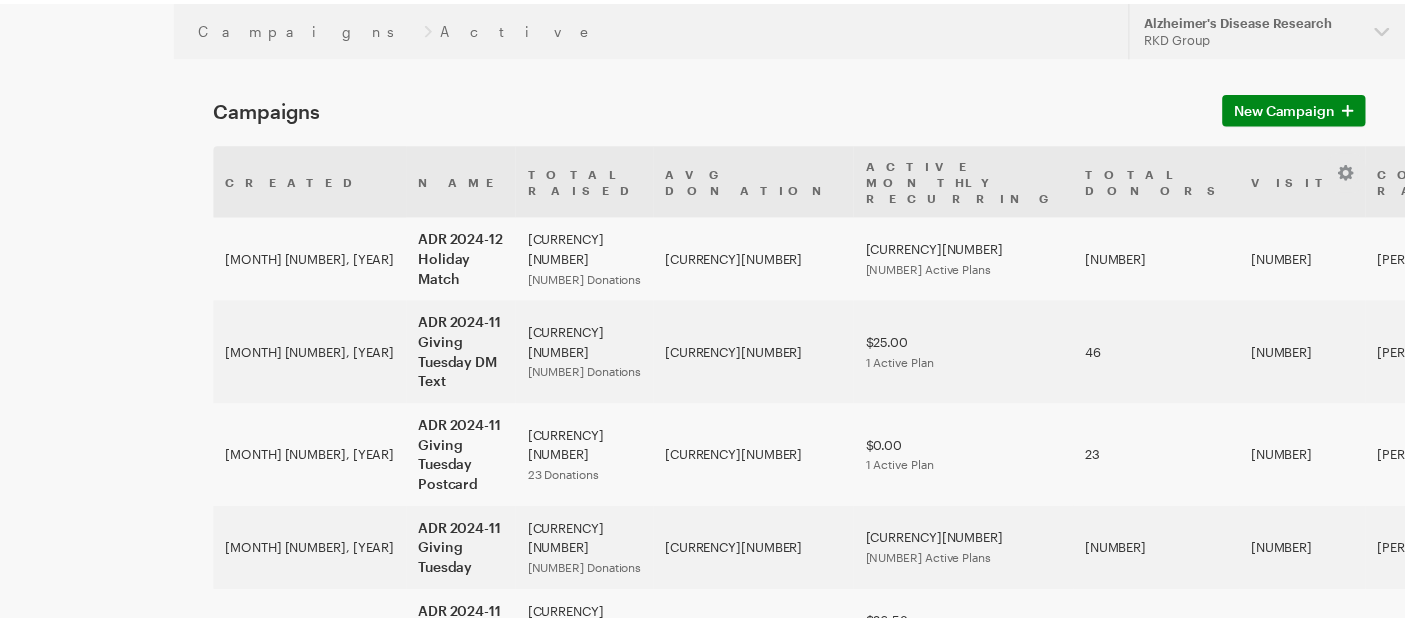 scroll, scrollTop: 0, scrollLeft: 0, axis: both 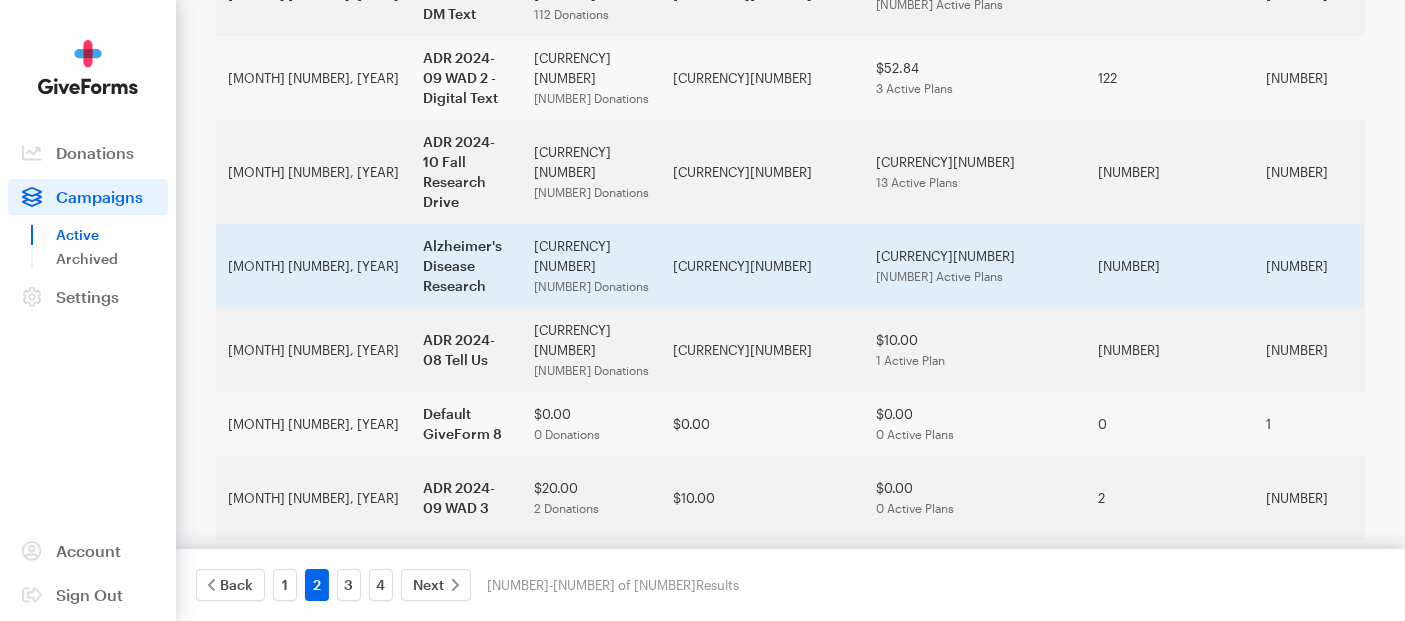 click on "Alzheimer's Disease Research" at bounding box center [466, 266] 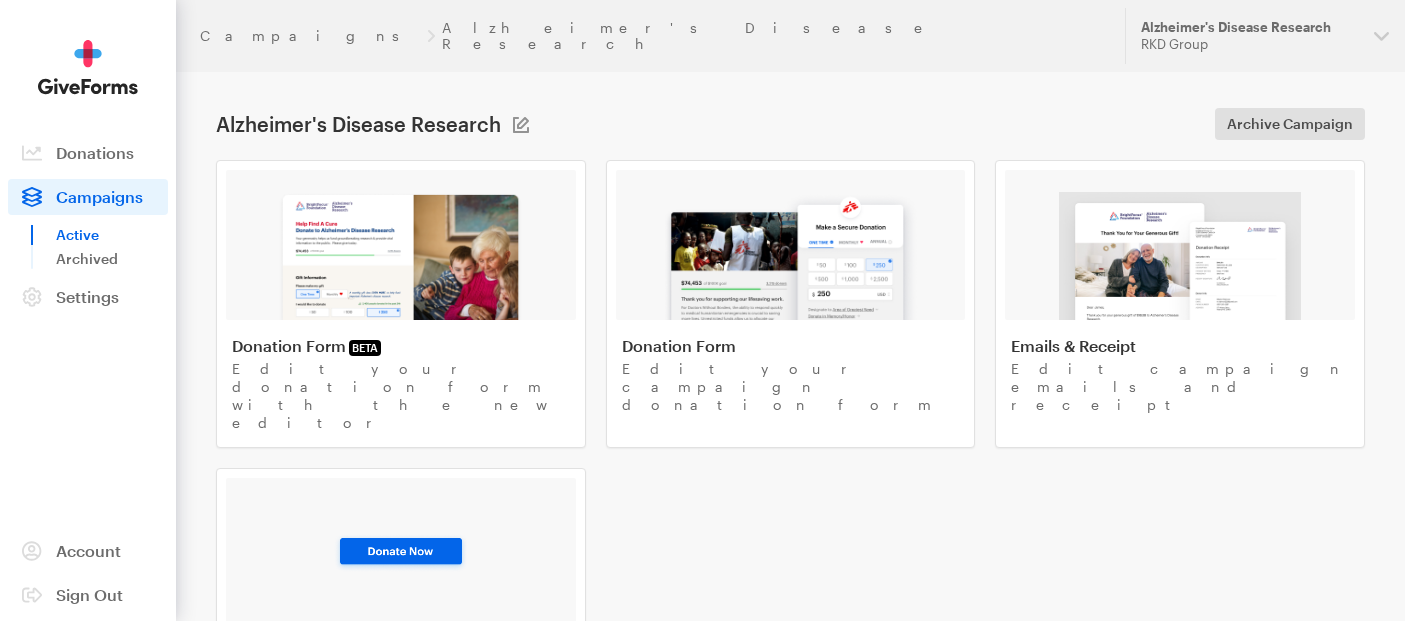 scroll, scrollTop: 0, scrollLeft: 0, axis: both 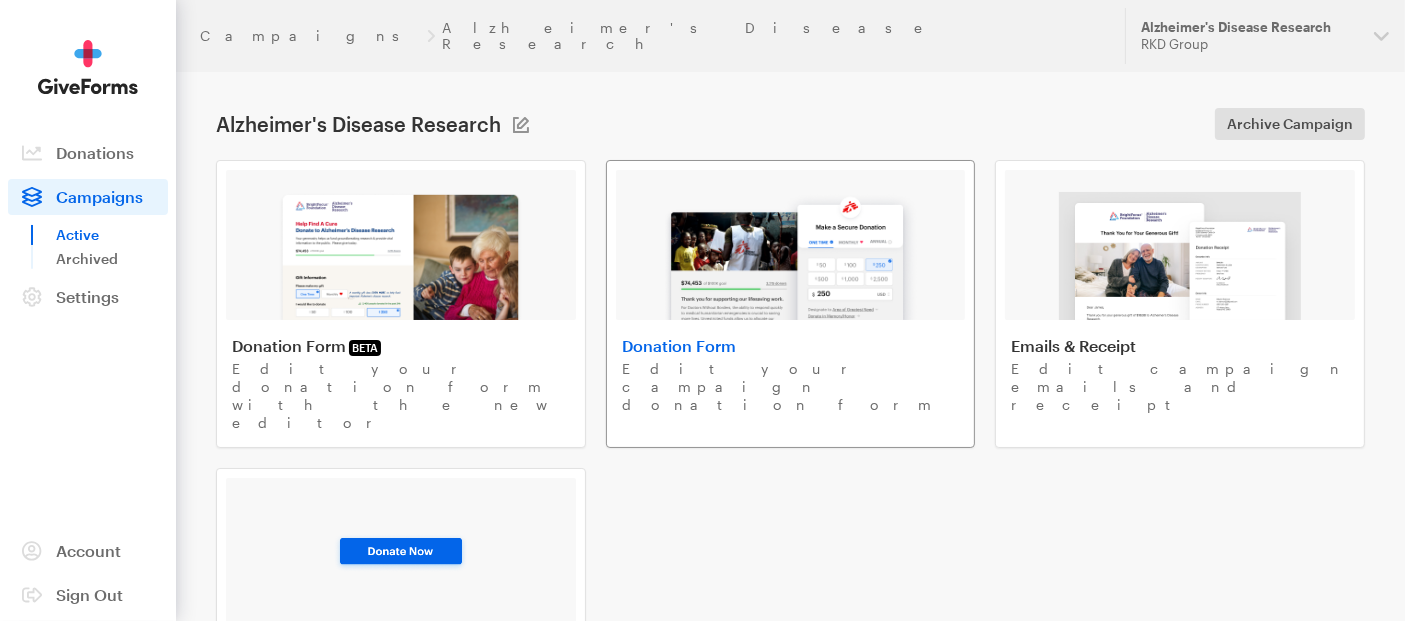 click at bounding box center [790, 256] 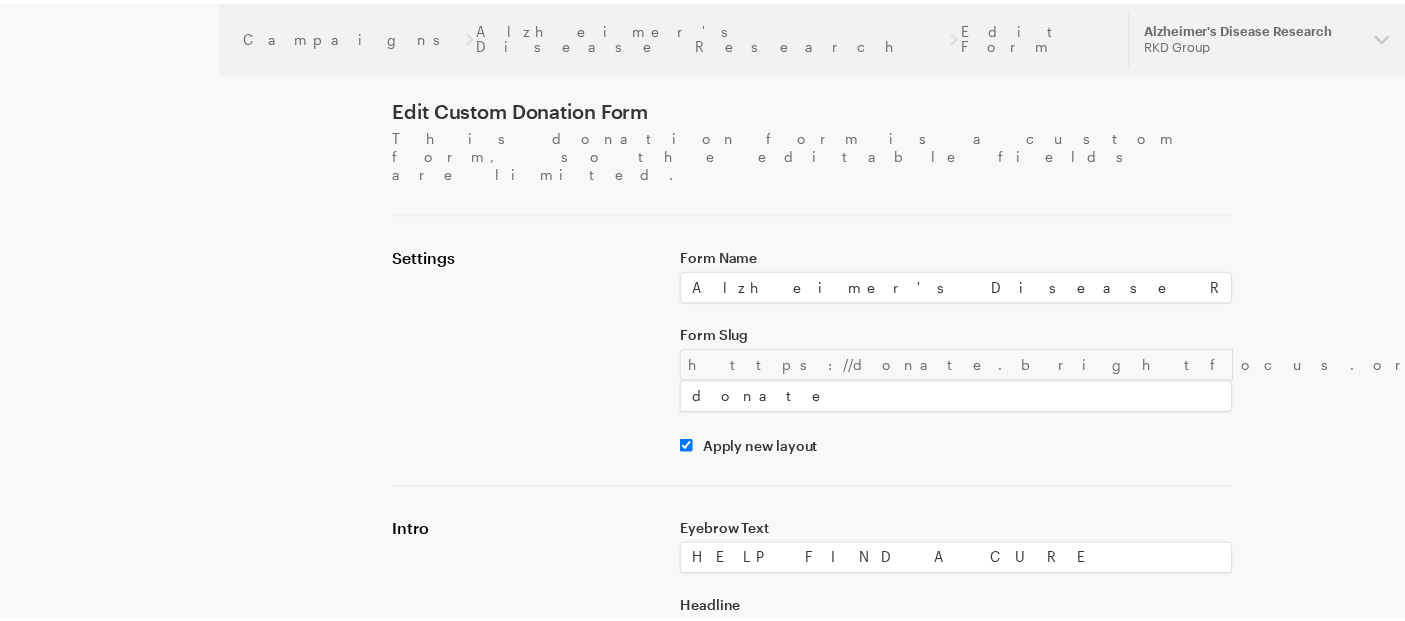 scroll, scrollTop: 0, scrollLeft: 0, axis: both 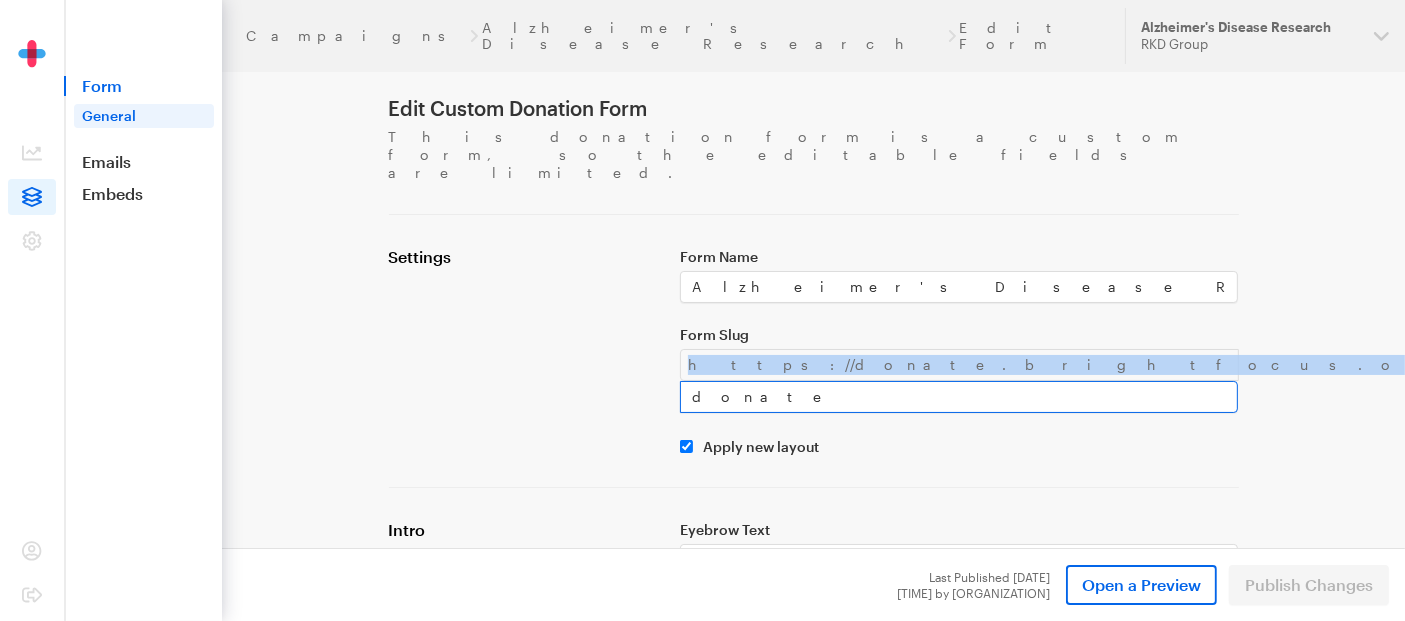 drag, startPoint x: 690, startPoint y: 330, endPoint x: 925, endPoint y: 331, distance: 235.00212 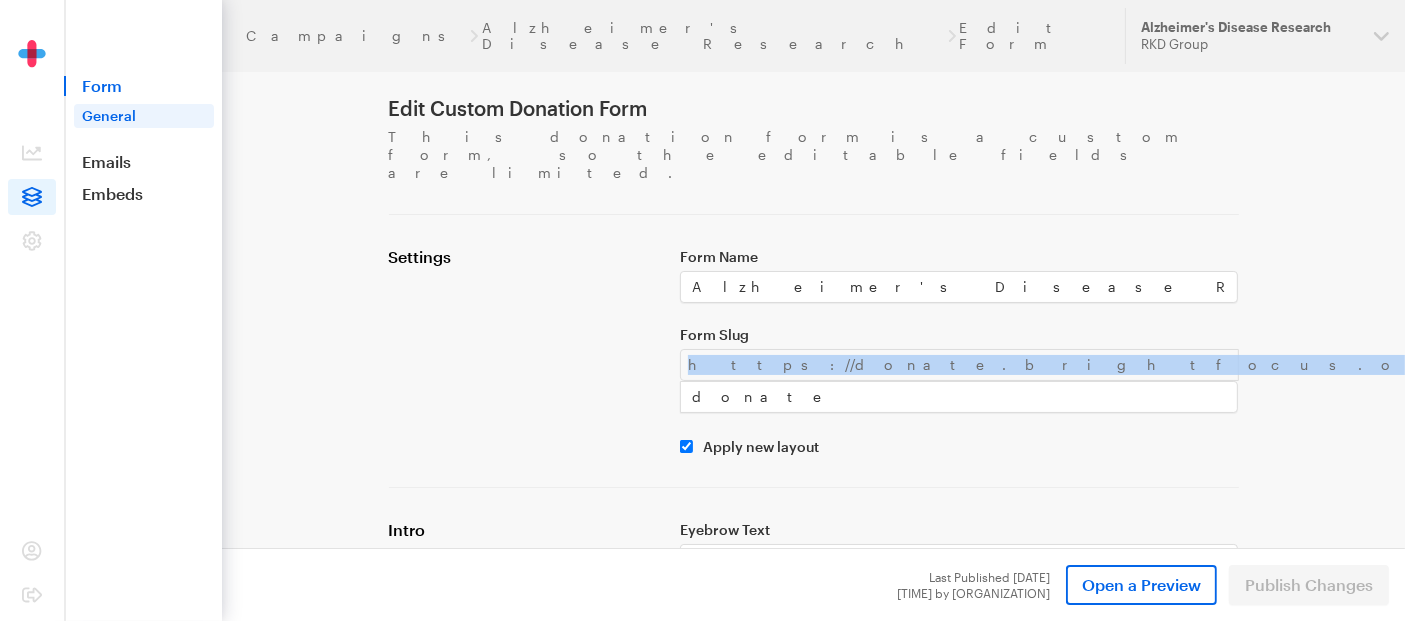 copy on "https://donate.brightfocus.org/adr/" 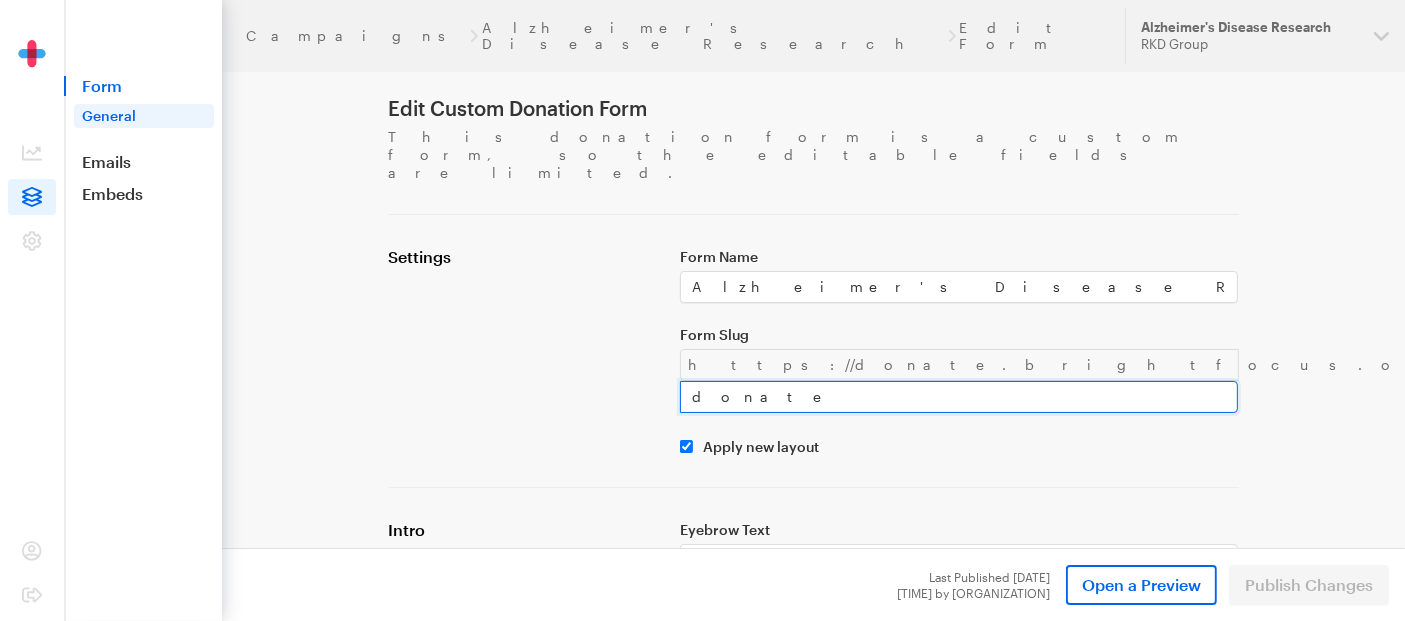 drag, startPoint x: 985, startPoint y: 332, endPoint x: 922, endPoint y: 332, distance: 63 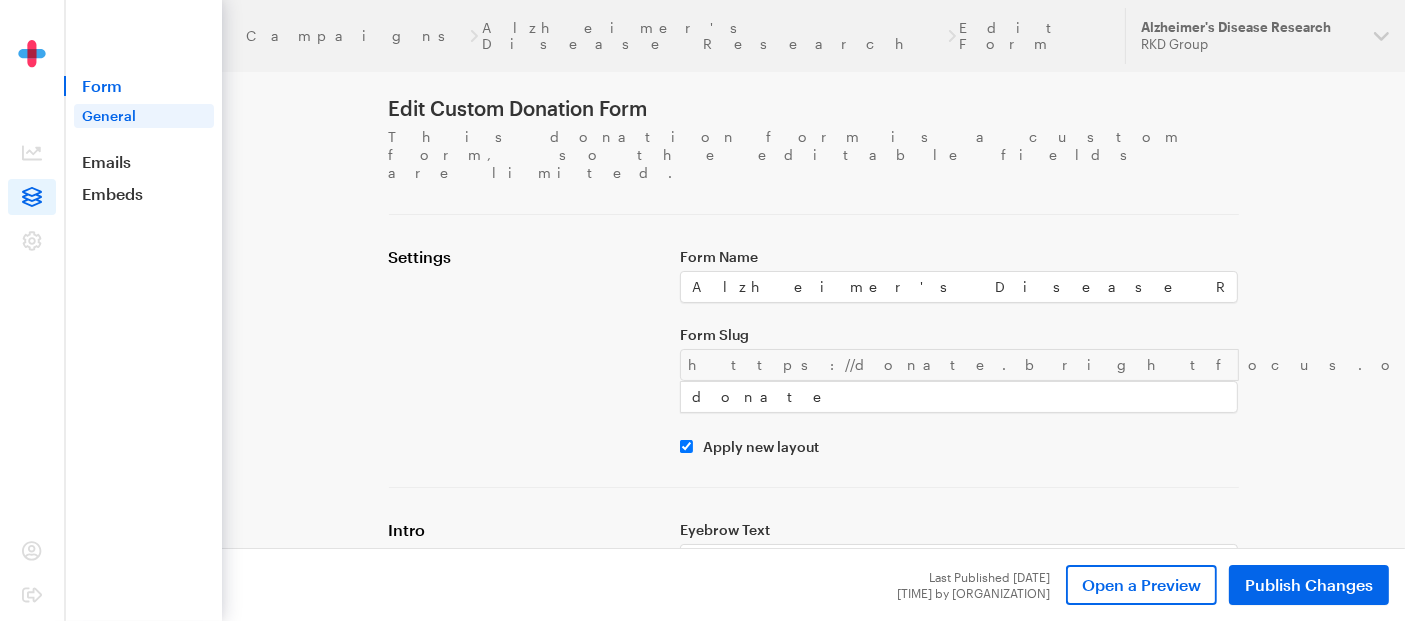 click on "Settings" at bounding box center [522, 351] 